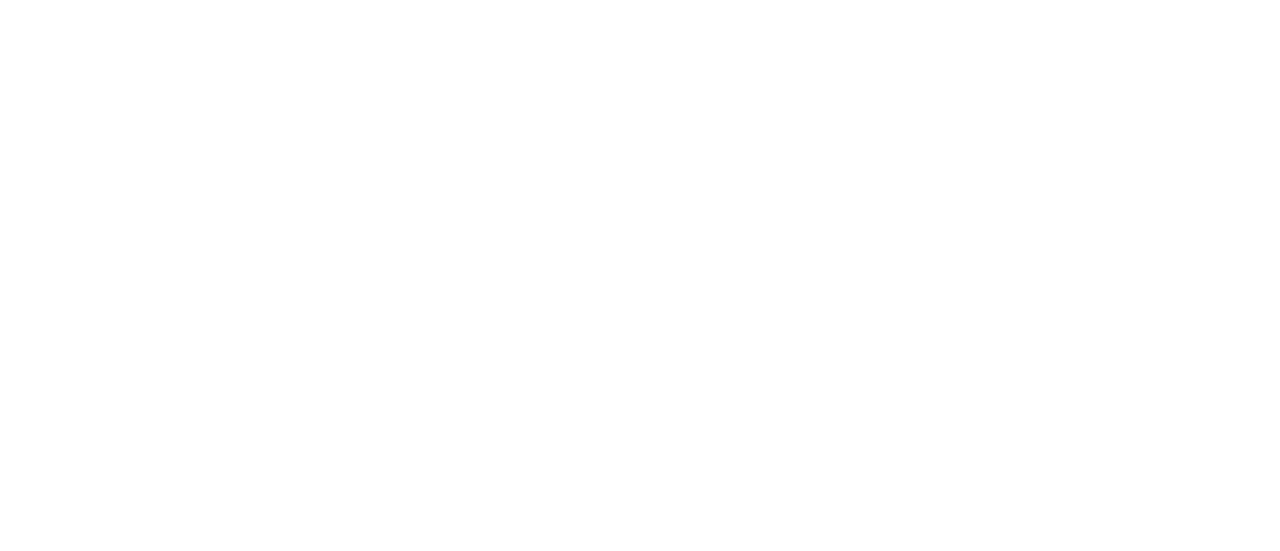 scroll, scrollTop: 0, scrollLeft: 0, axis: both 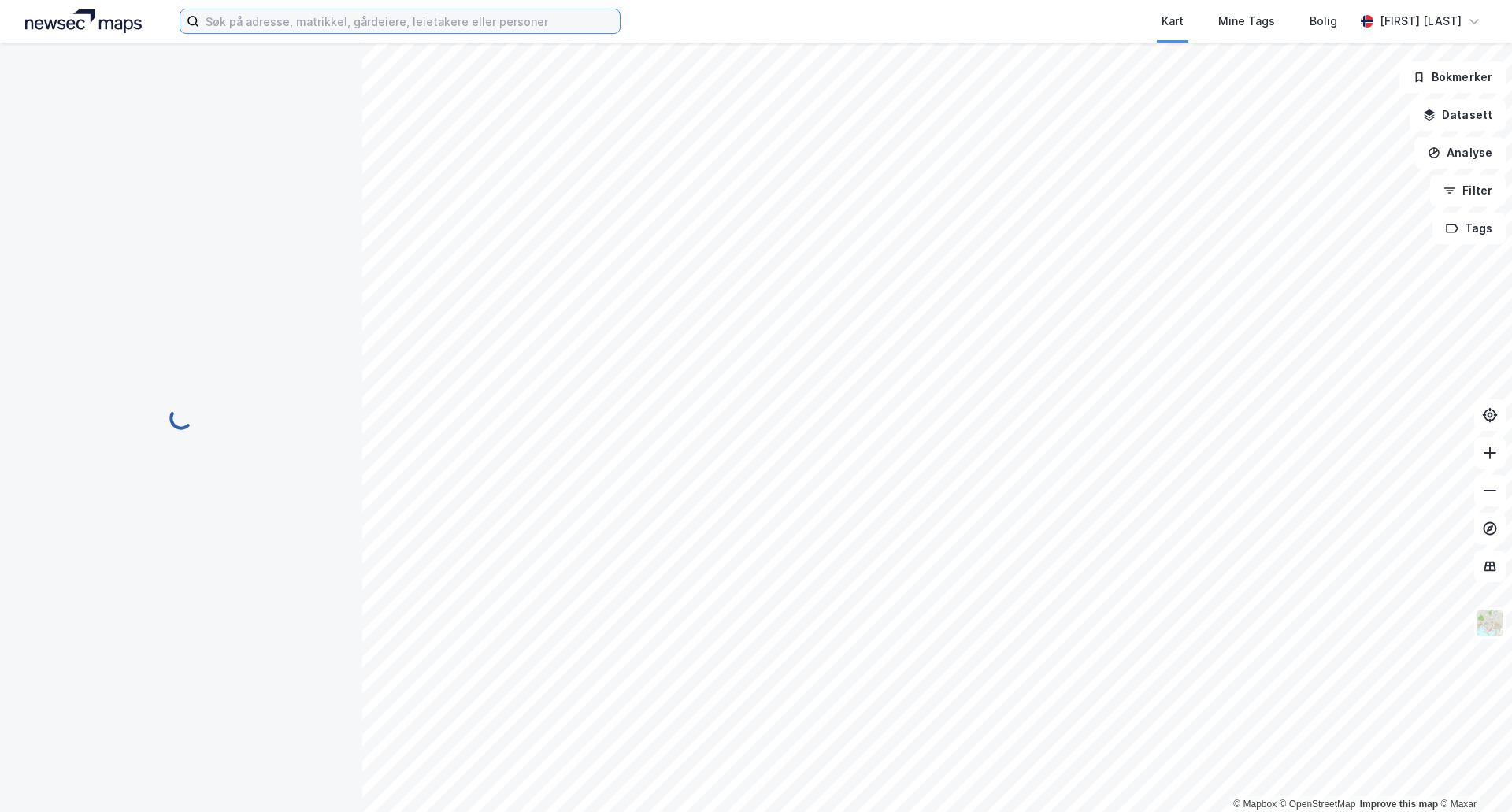 click at bounding box center (400, 21) 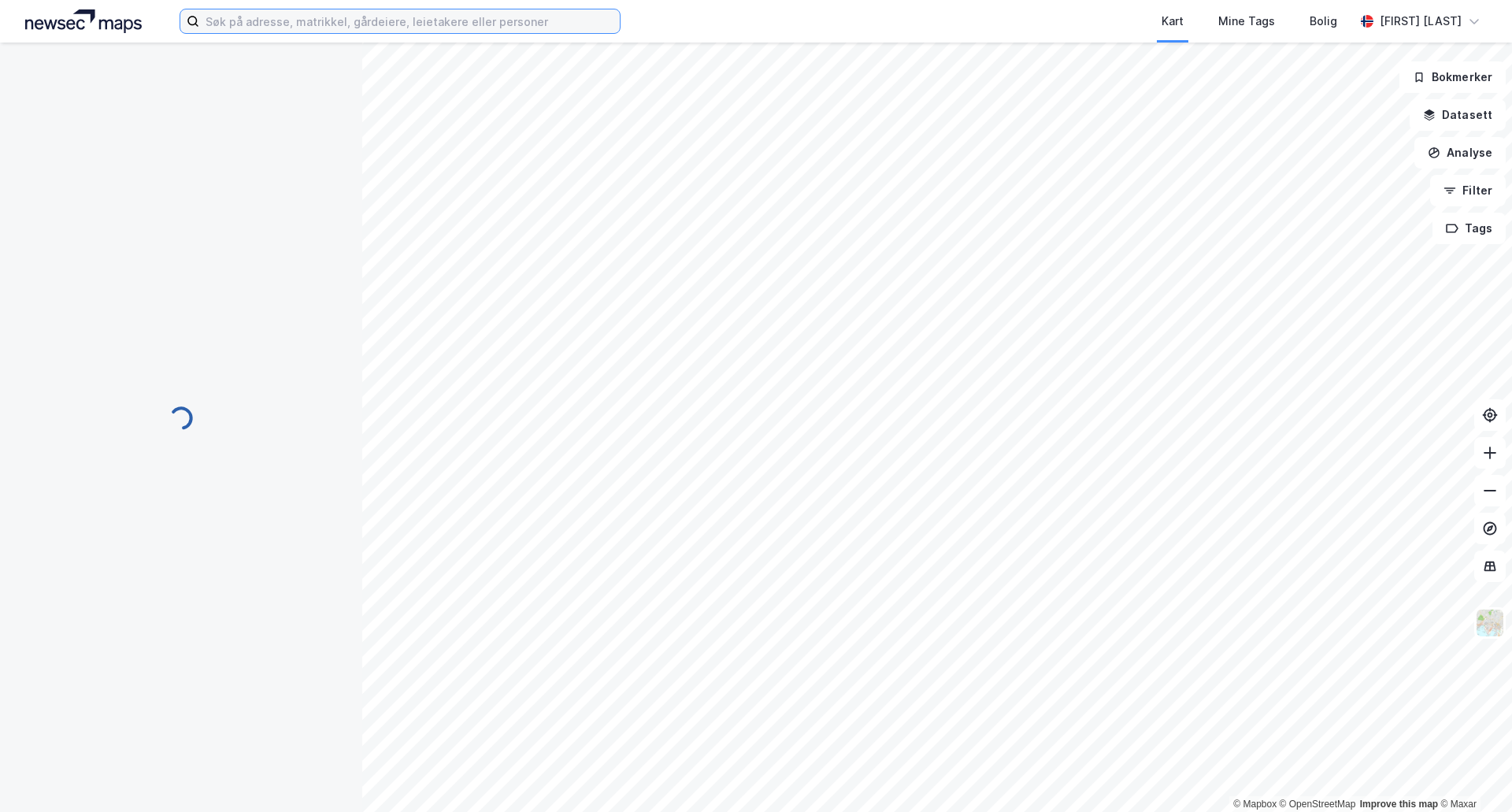 click at bounding box center (410, 21) 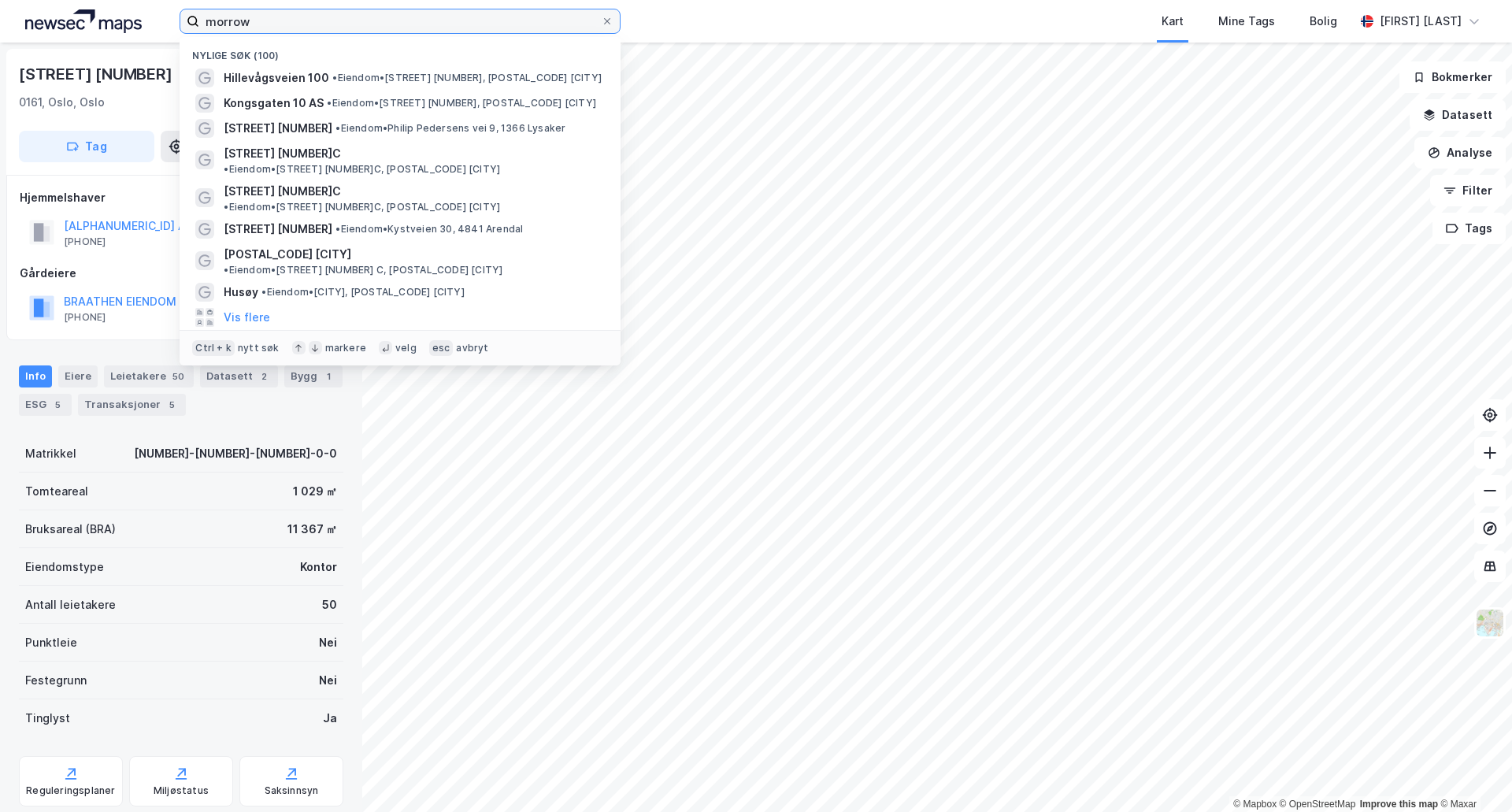 type on "morrow" 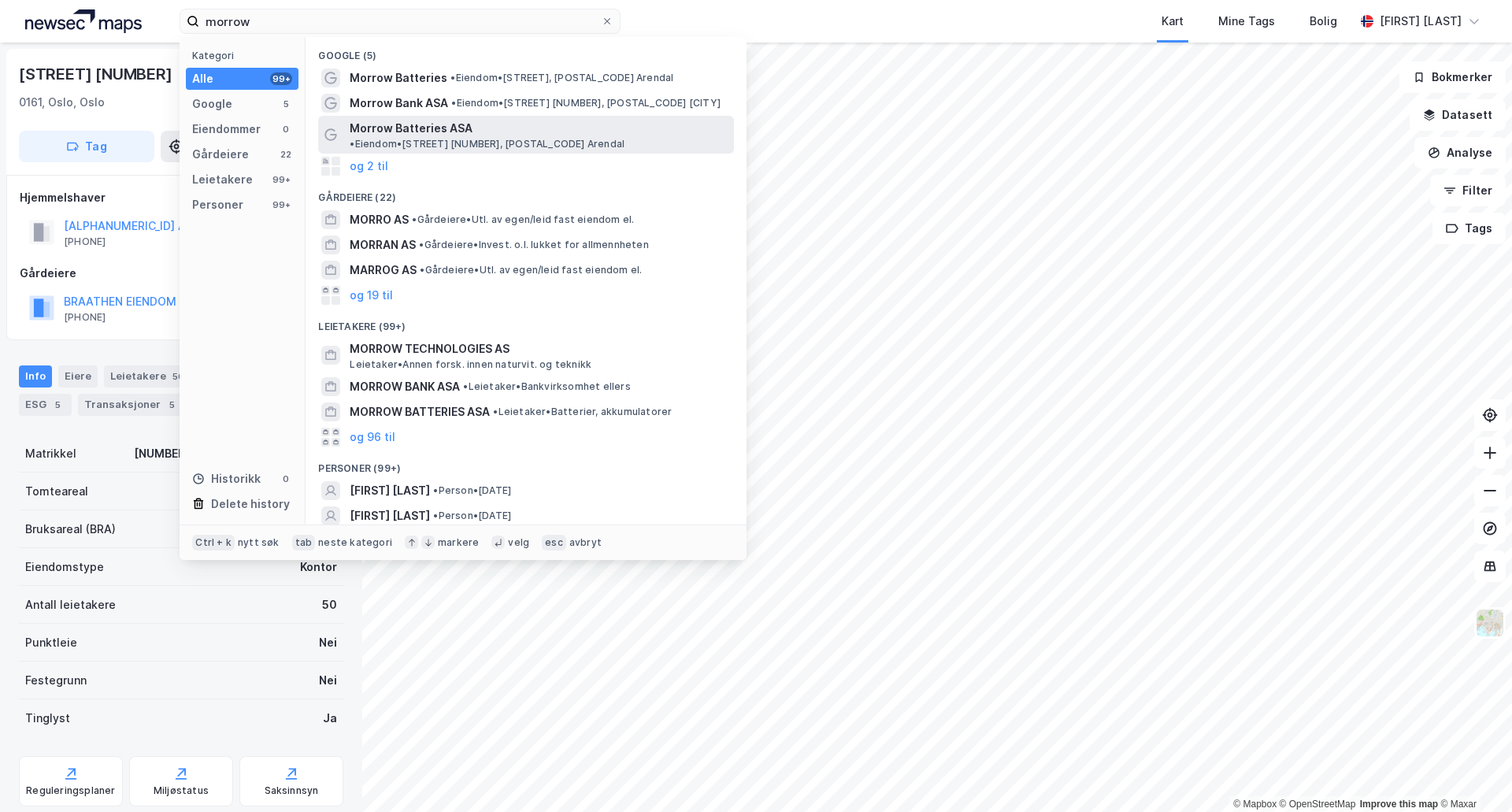 click on "Morrow Batteries ASA" at bounding box center (411, 128) 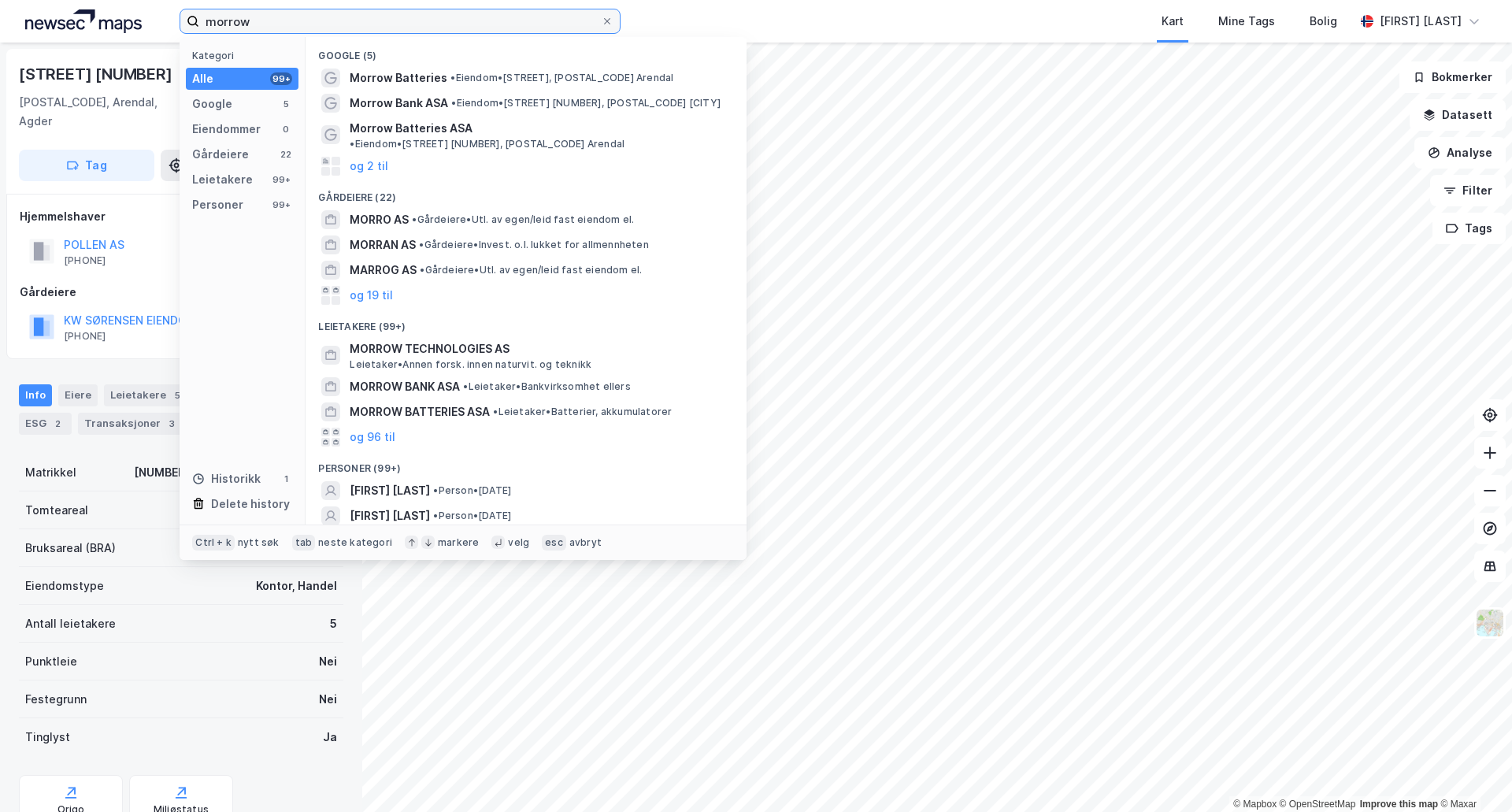 drag, startPoint x: 276, startPoint y: 13, endPoint x: 287, endPoint y: 13, distance: 11 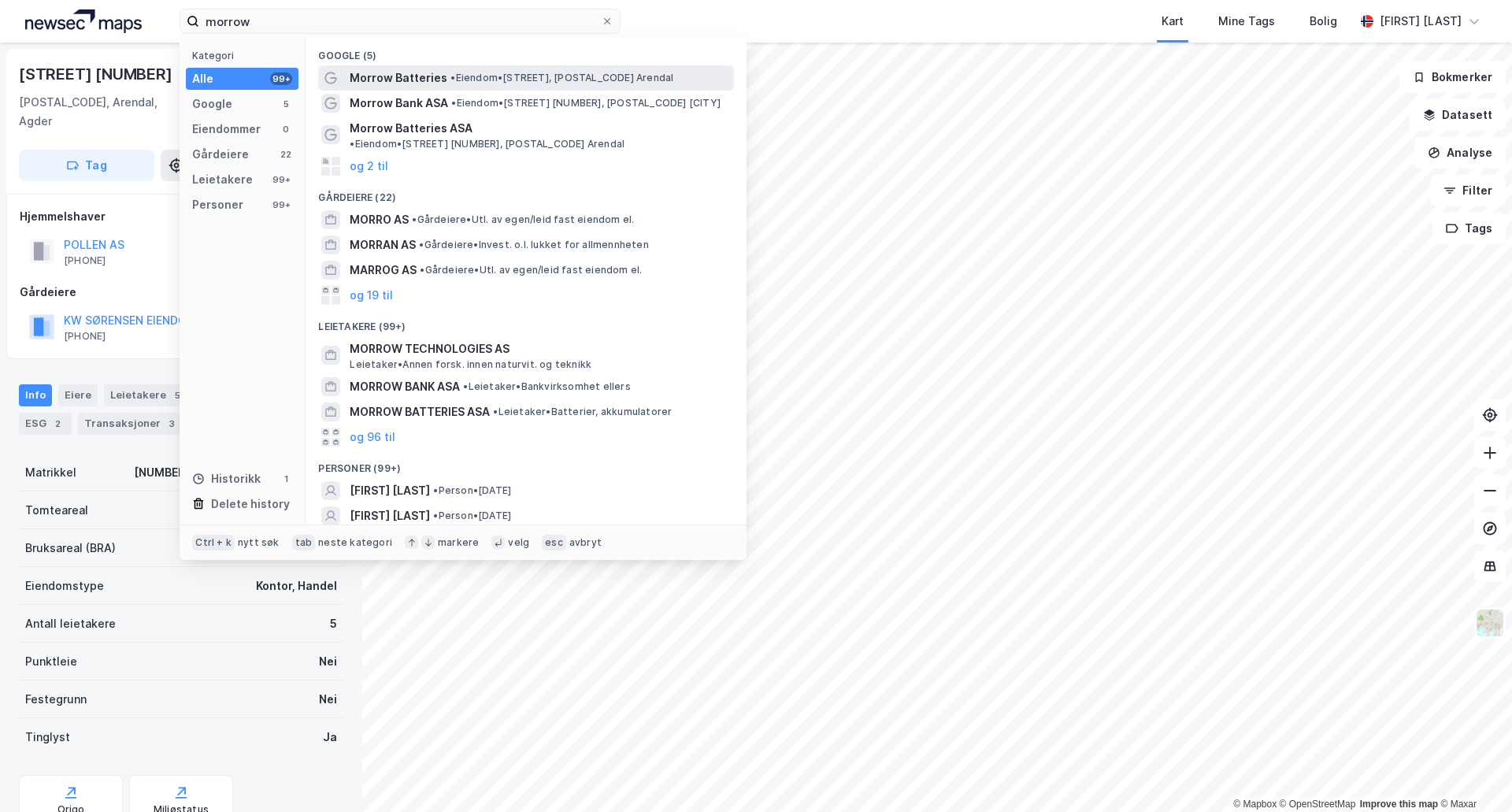 click on "Morrow Batteries" at bounding box center (398, 78) 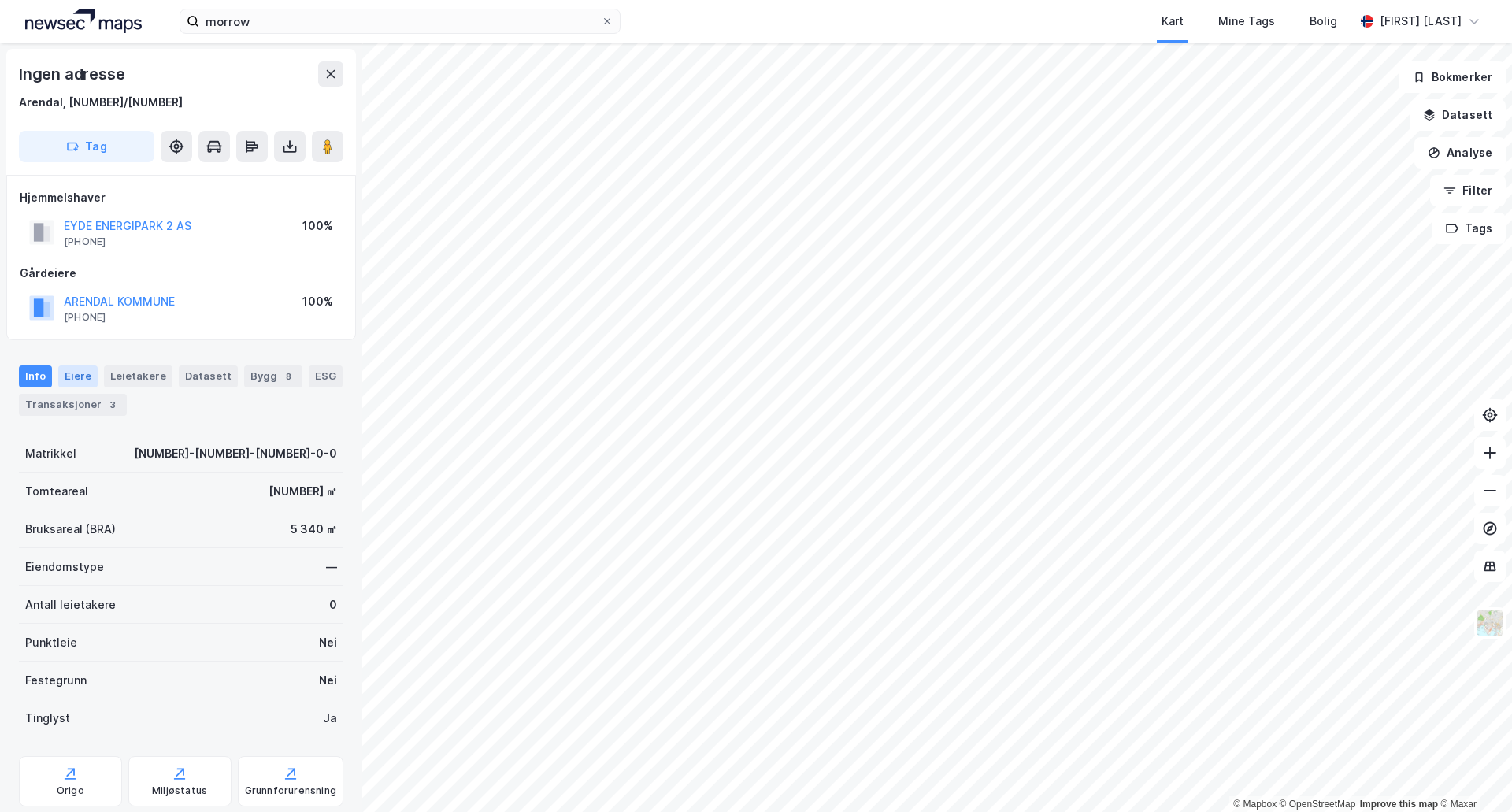 click on "Eiere" at bounding box center [78, 376] 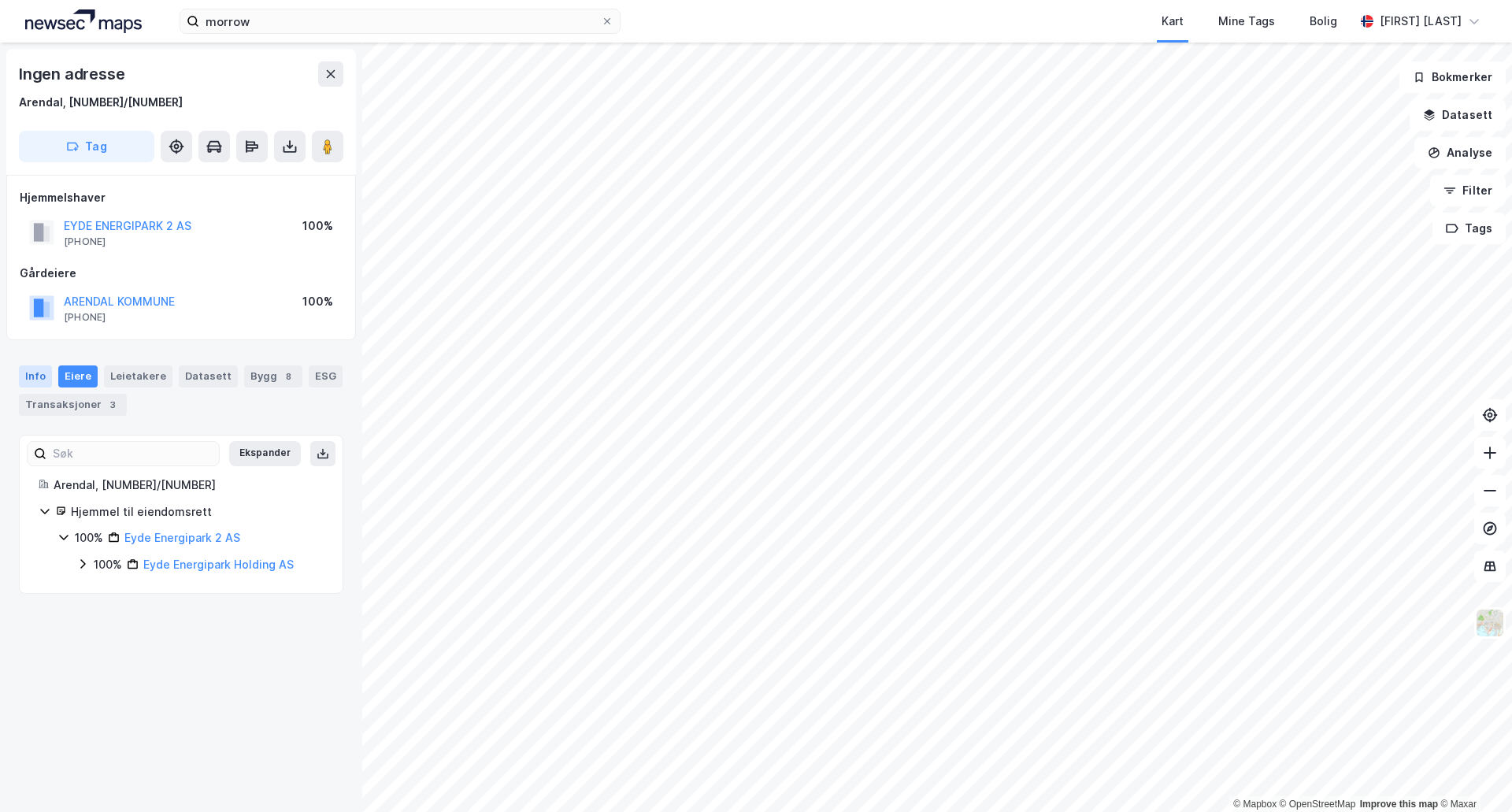 click on "Info" at bounding box center (35, 376) 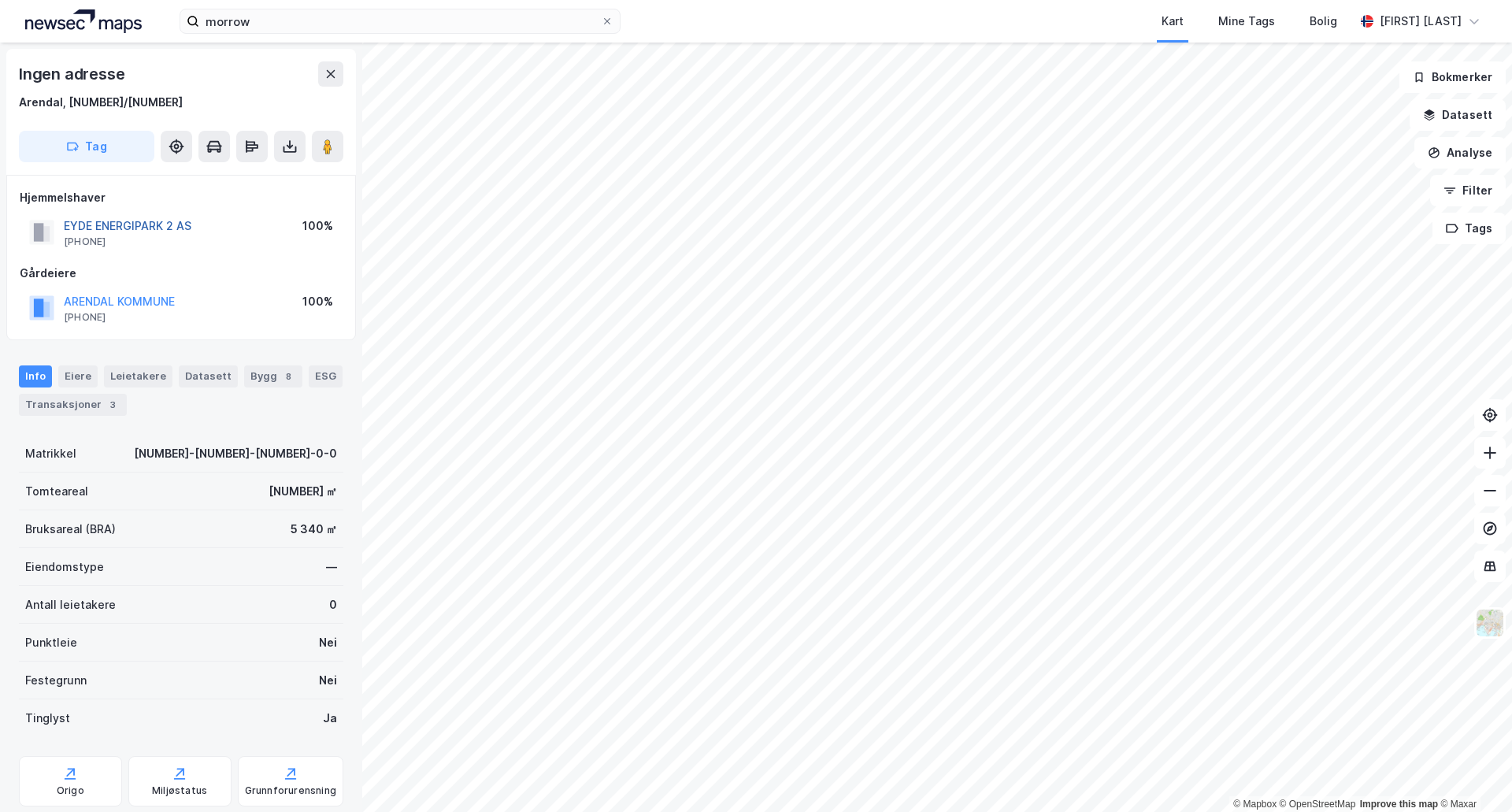 click on "EYDE ENERGIPARK 2 AS" at bounding box center [0, 0] 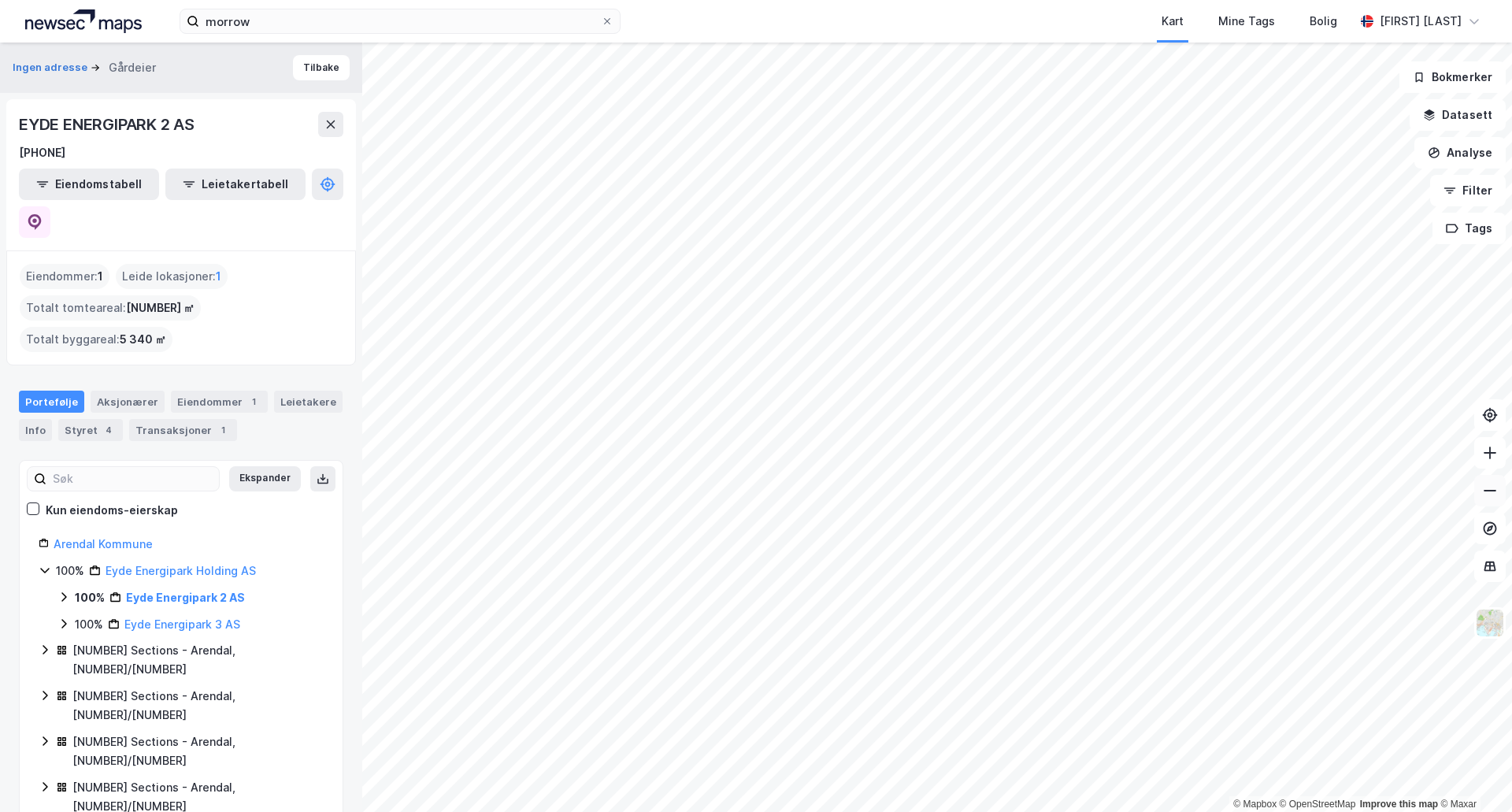 click 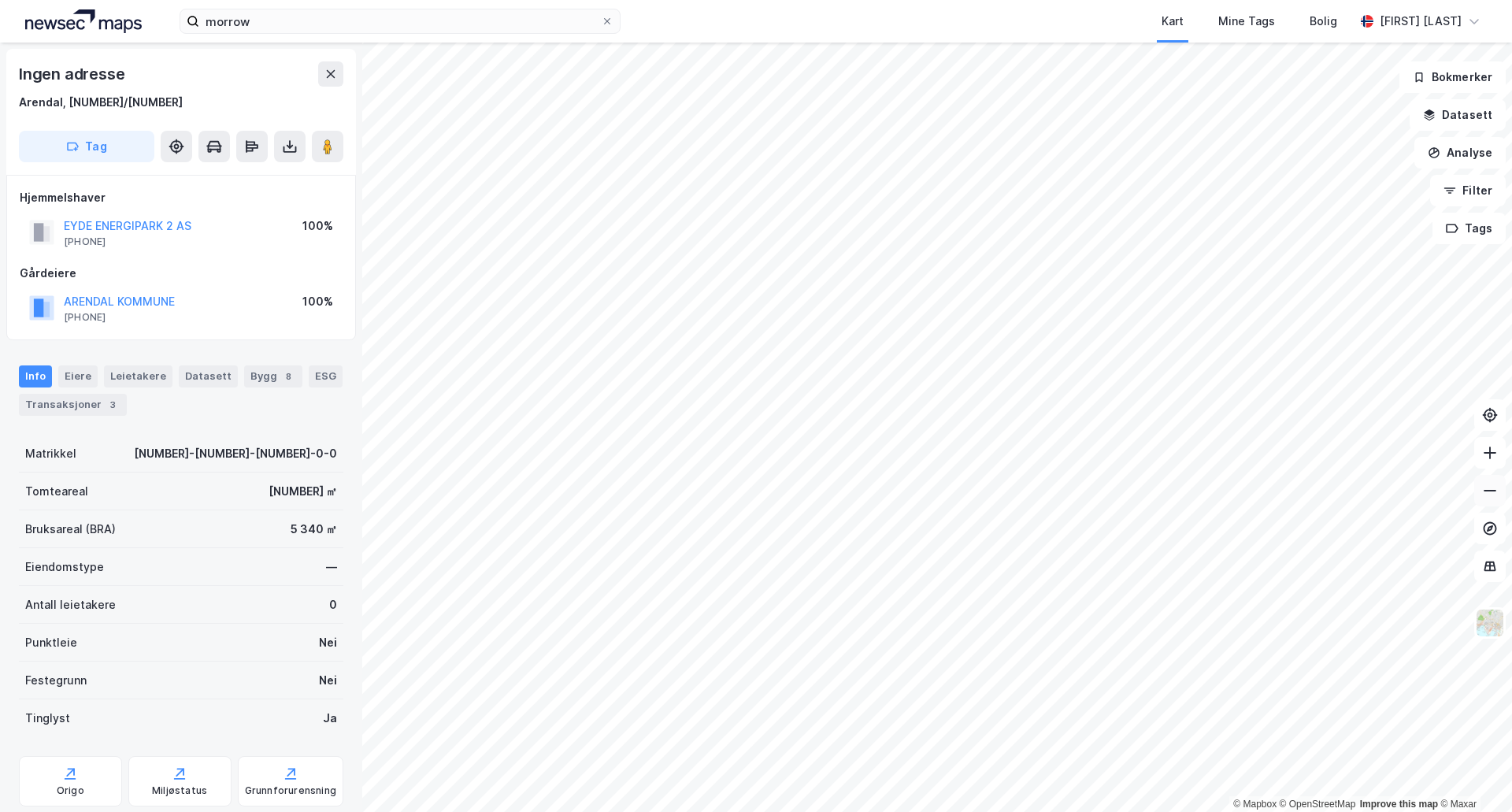 click 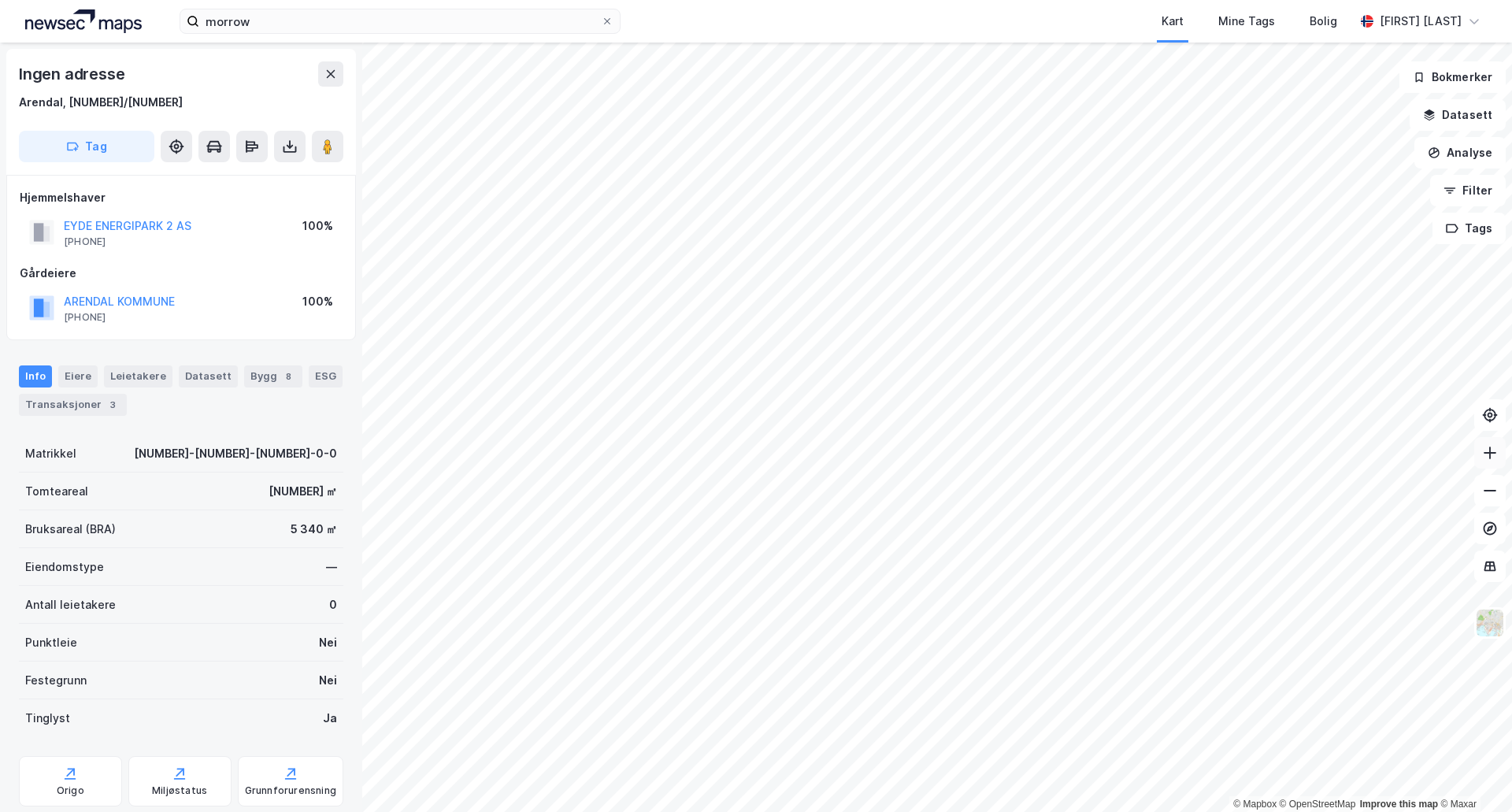 click at bounding box center (1490, 453) 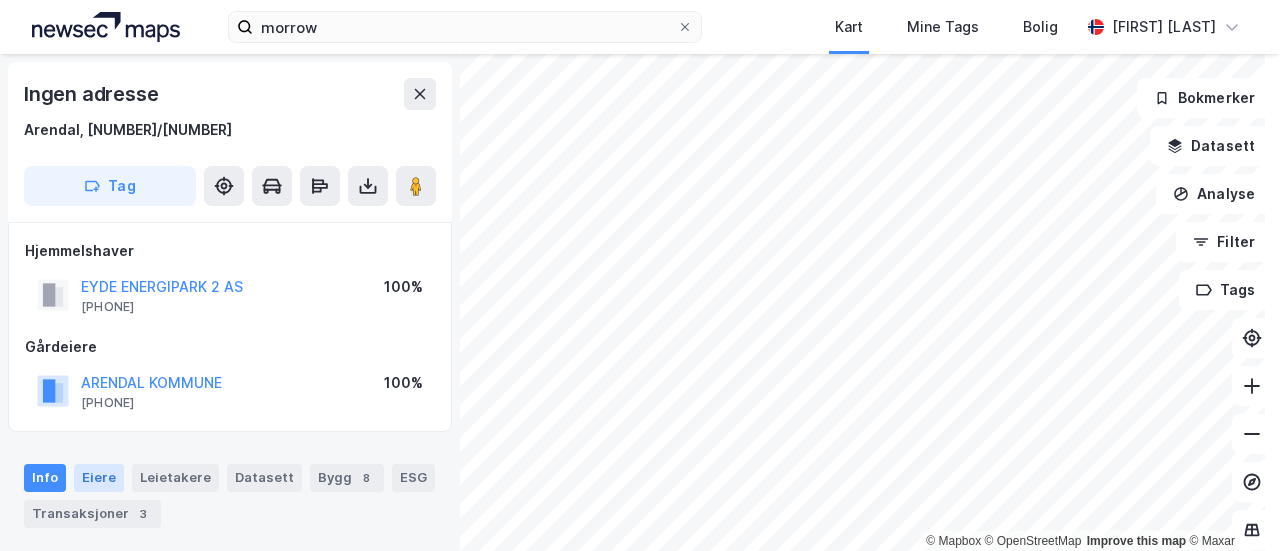 click on "Eiere" at bounding box center (99, 478) 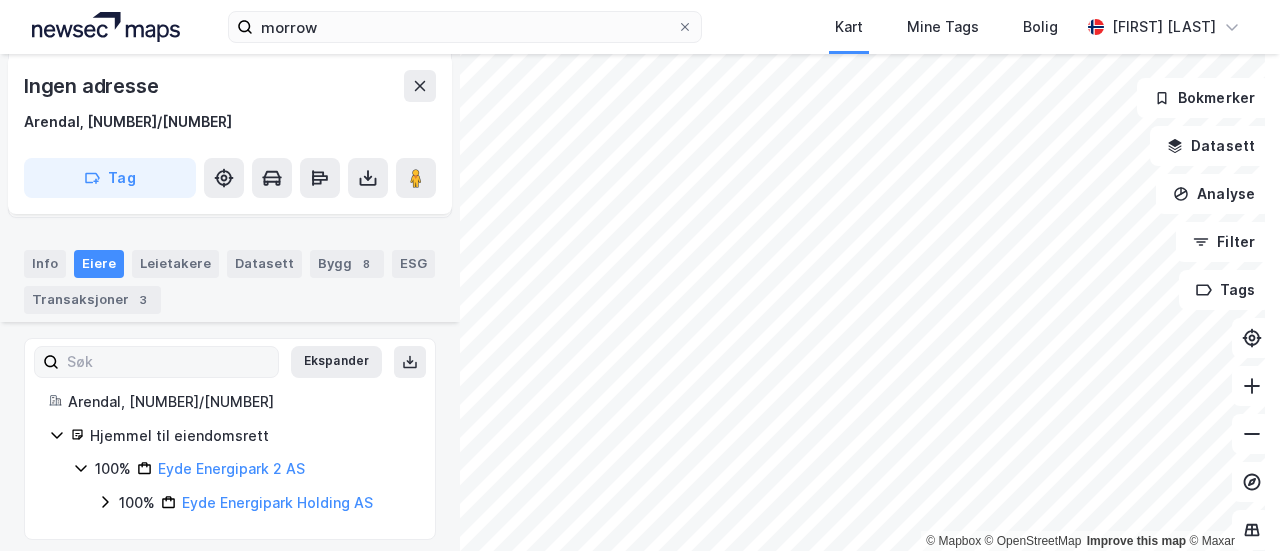 scroll, scrollTop: 226, scrollLeft: 0, axis: vertical 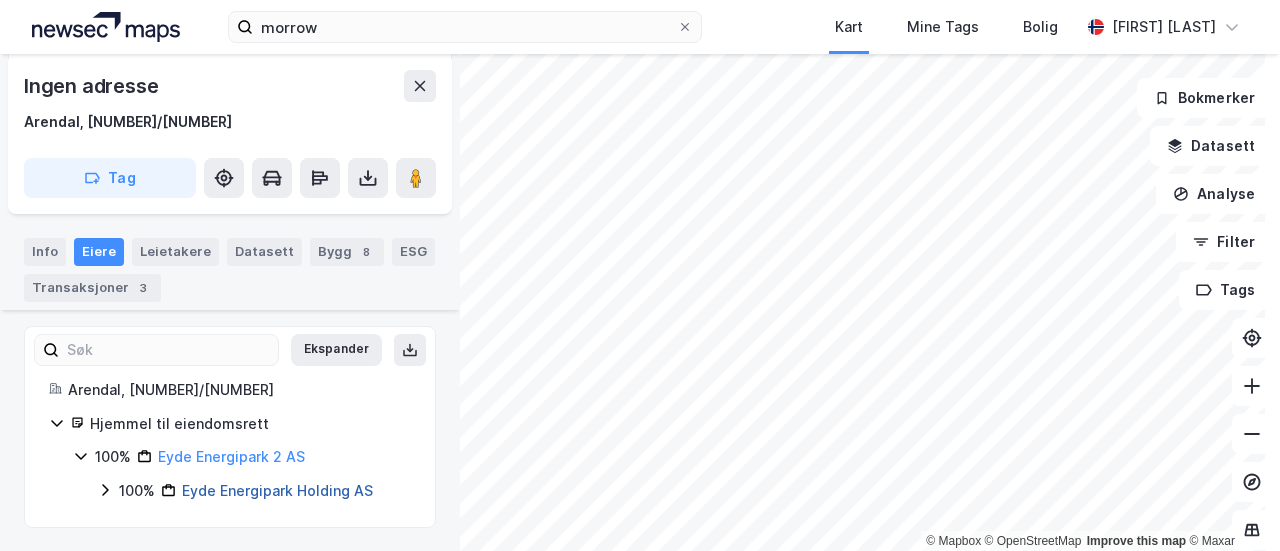 click on "Eyde Energipark Holding AS" at bounding box center (277, 490) 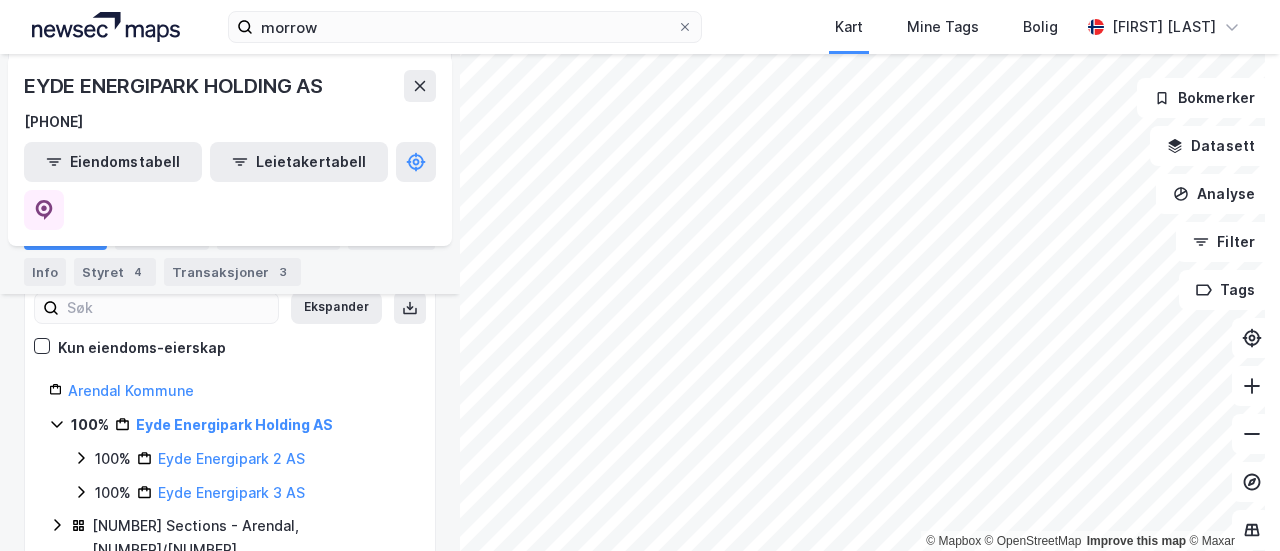 scroll, scrollTop: 500, scrollLeft: 0, axis: vertical 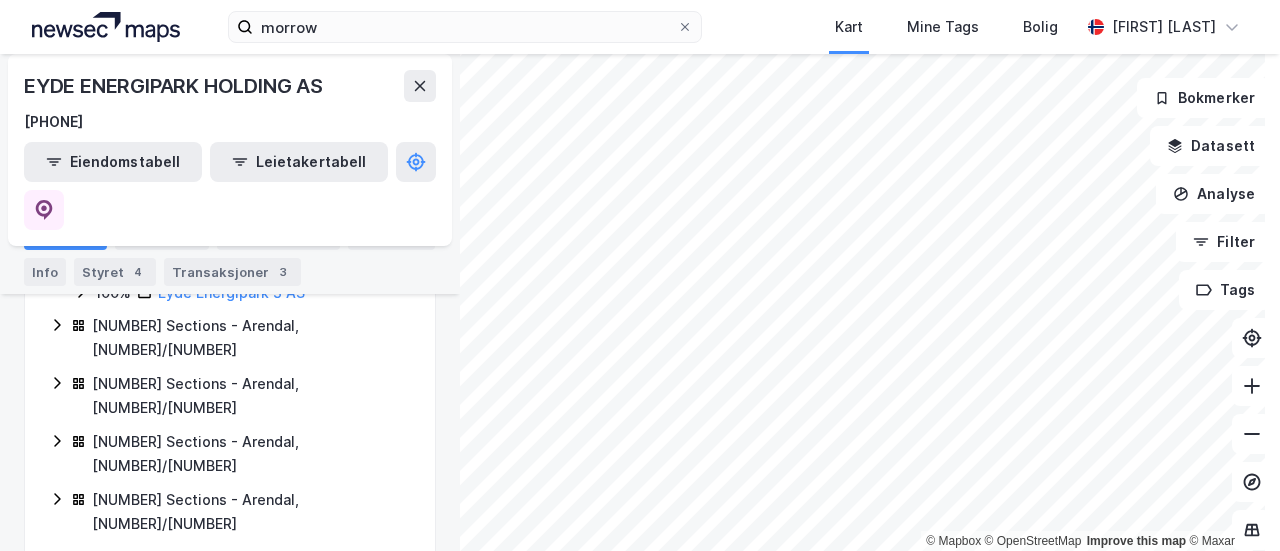 click on "Portefølje" at bounding box center (65, 236) 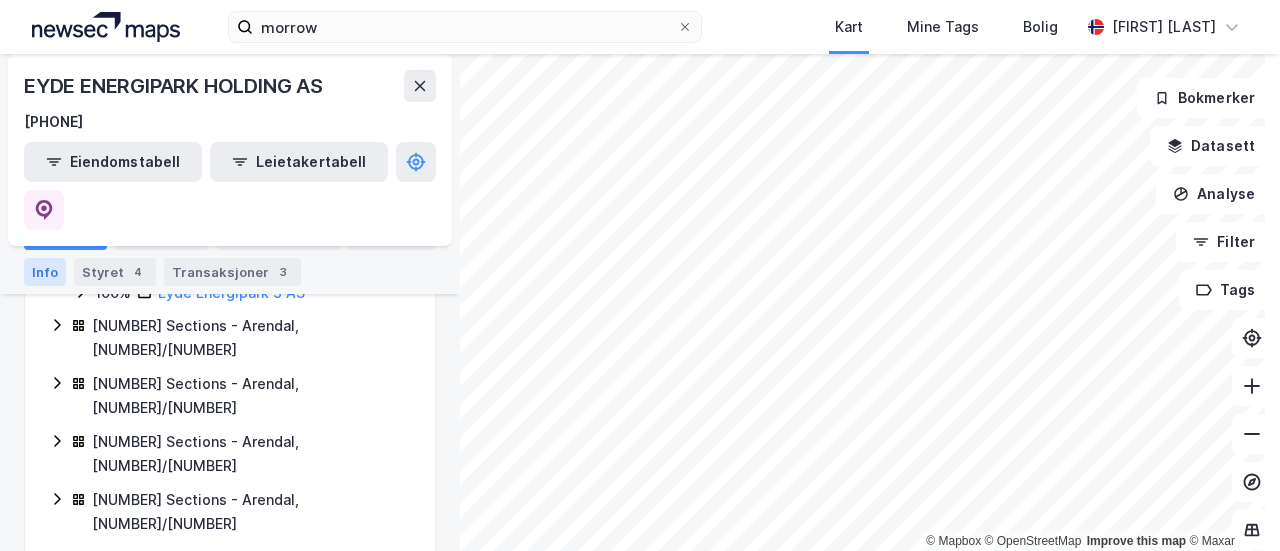 click on "Info" at bounding box center [45, 272] 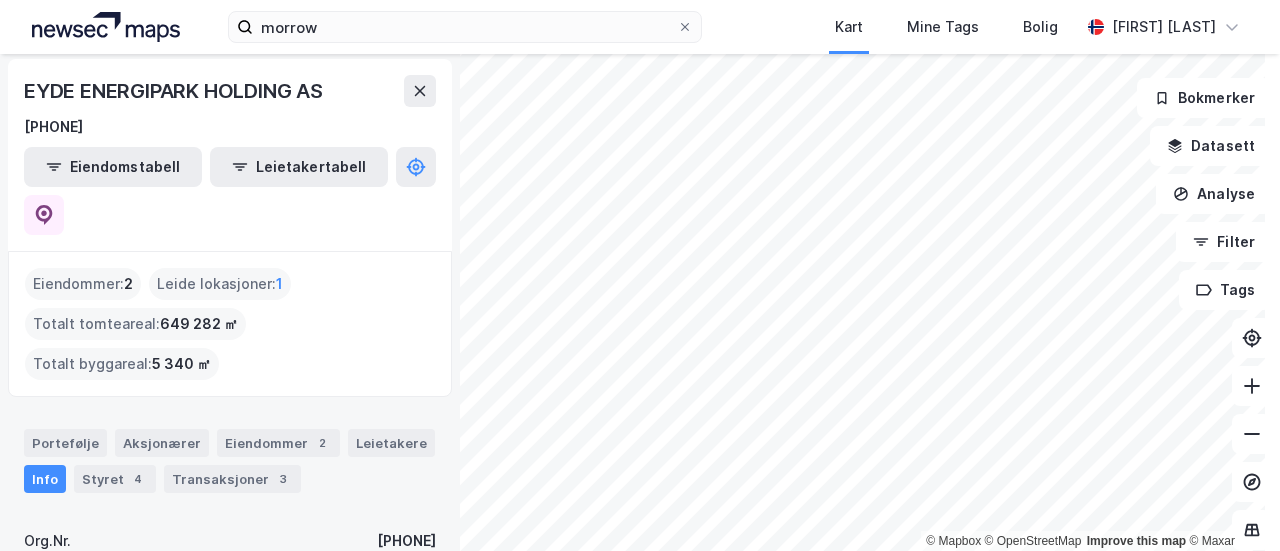 scroll, scrollTop: 0, scrollLeft: 0, axis: both 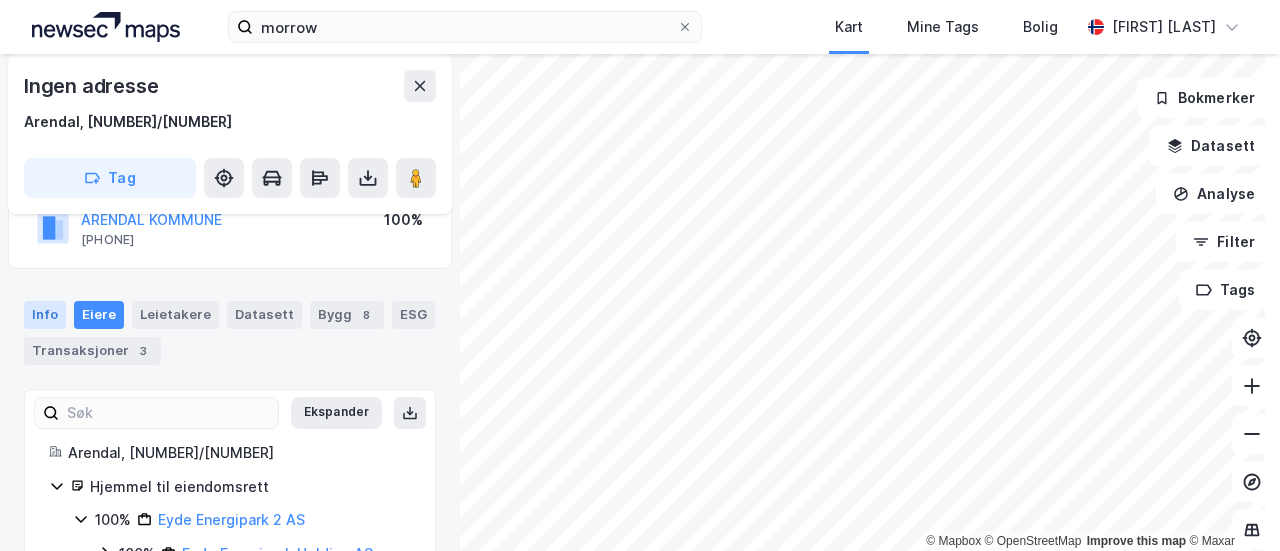 click on "Info" at bounding box center (45, 315) 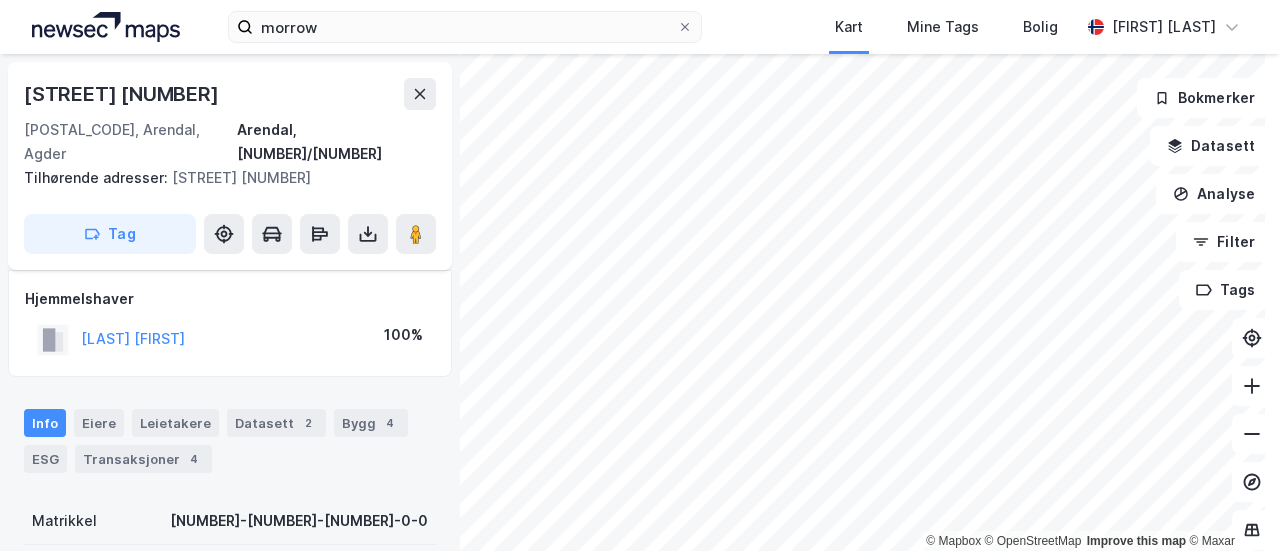 scroll, scrollTop: 163, scrollLeft: 0, axis: vertical 